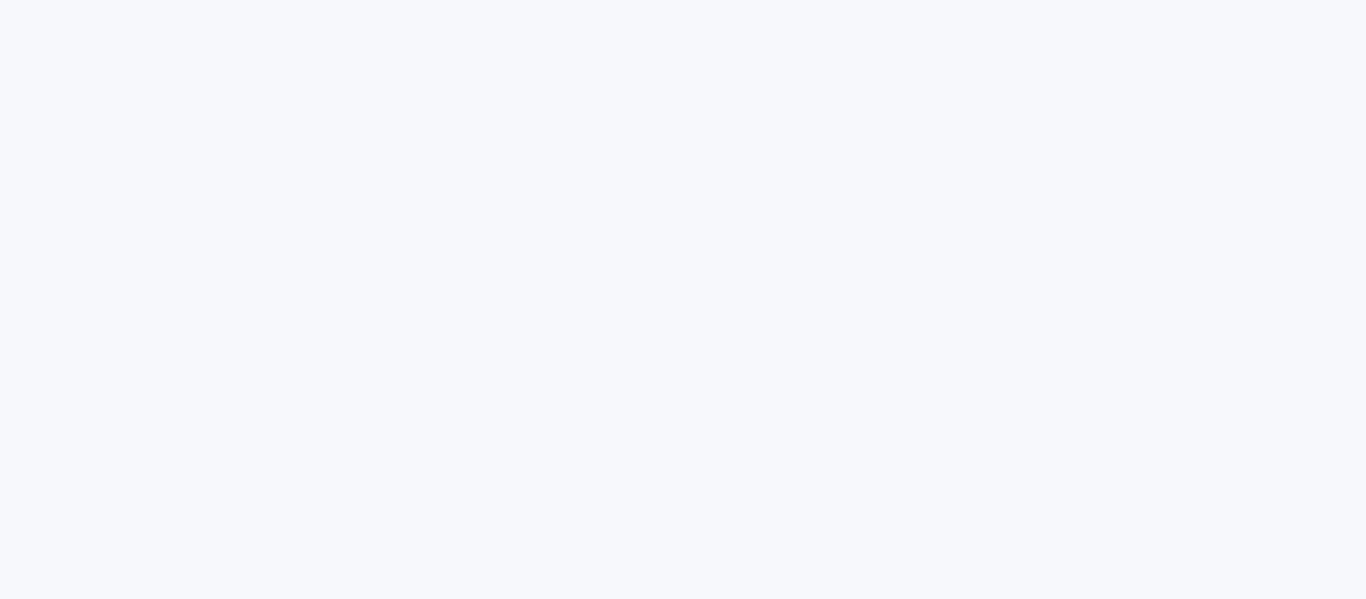 scroll, scrollTop: 0, scrollLeft: 0, axis: both 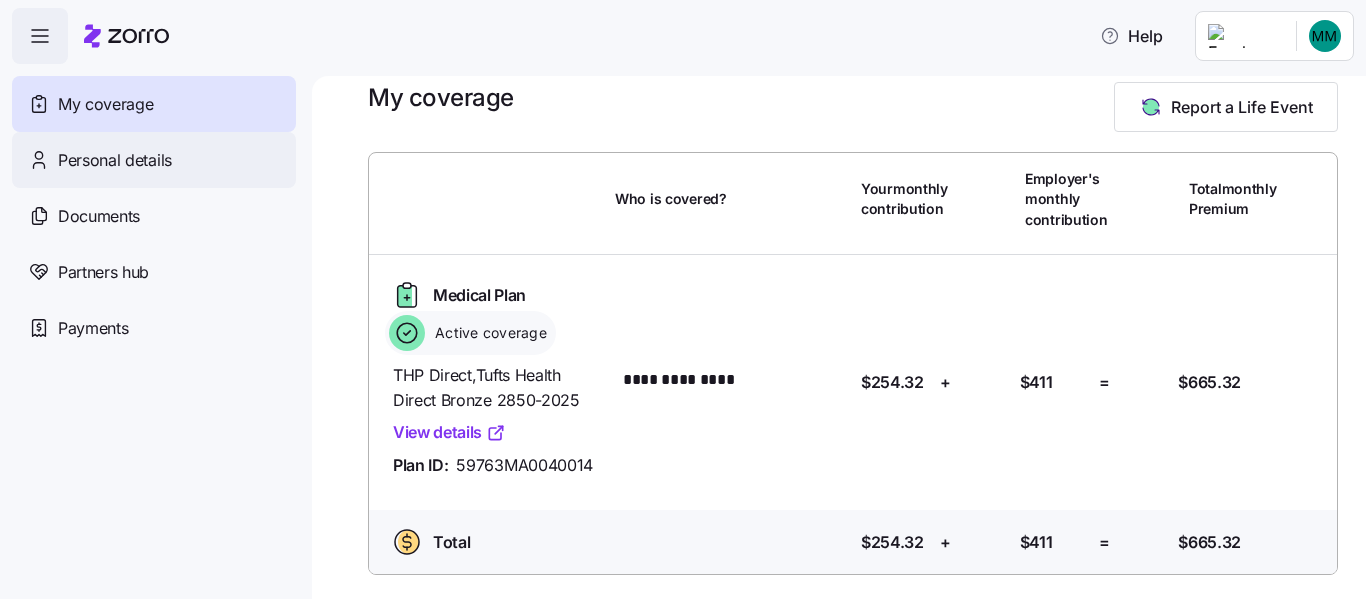 click on "Personal details" at bounding box center [115, 160] 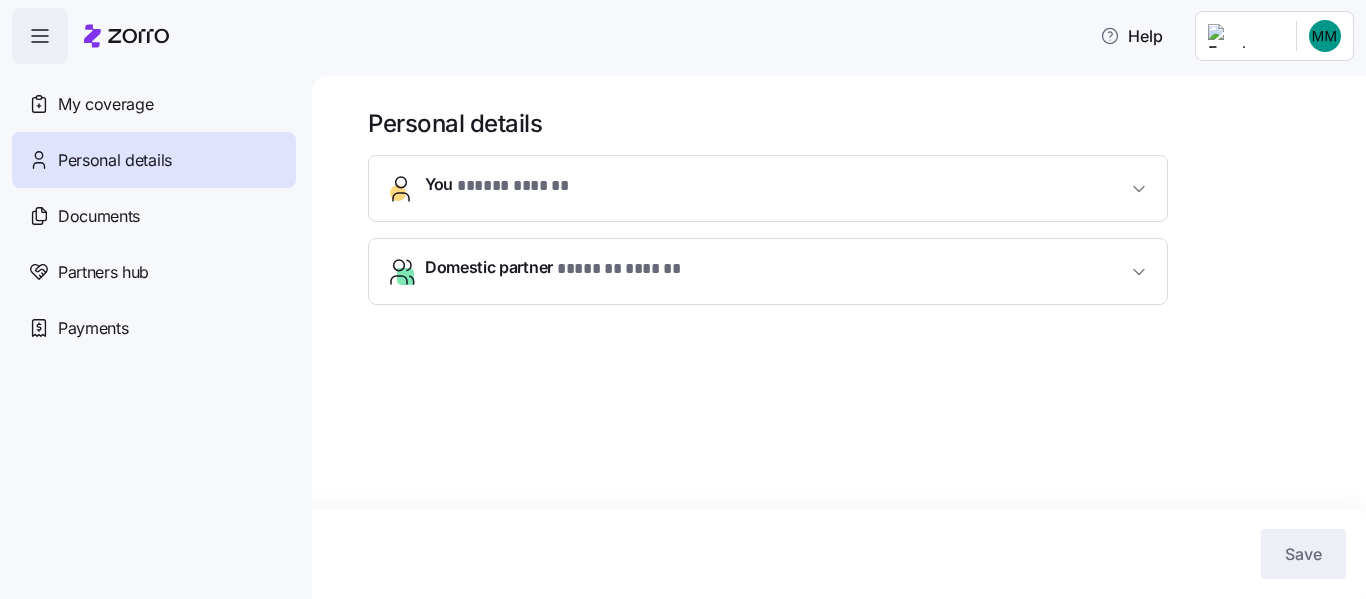 click on "You * *****   ****** *" at bounding box center (768, 188) 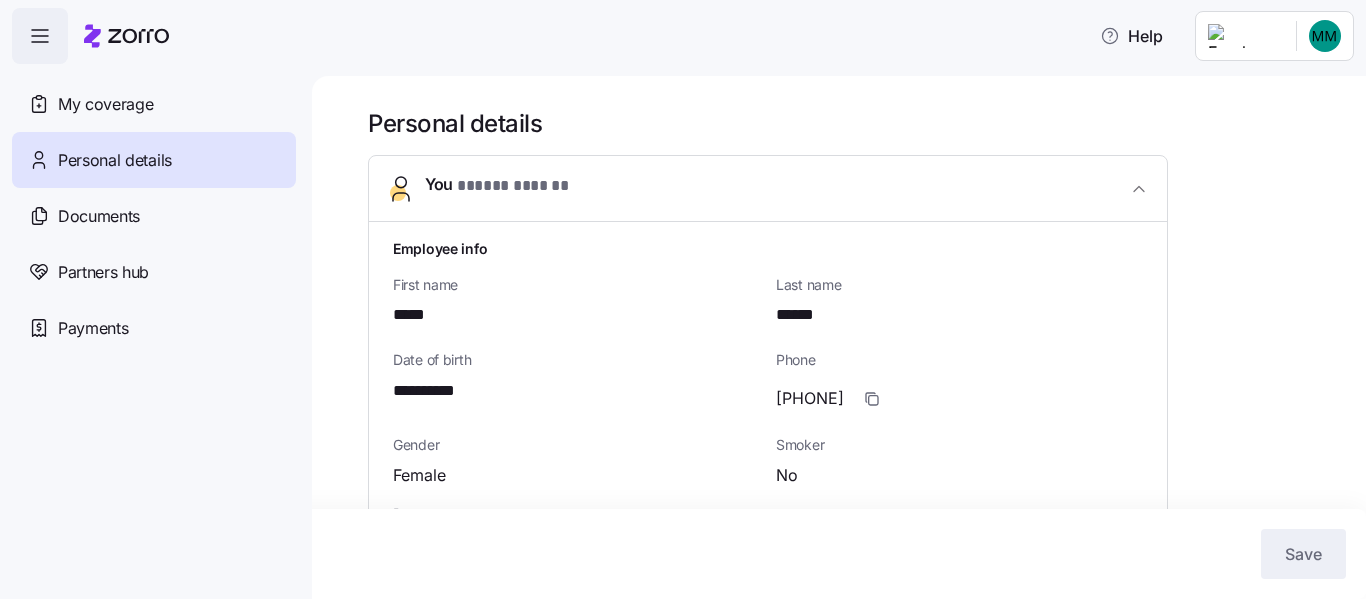 click on "You * *****   ****** *" at bounding box center (768, 189) 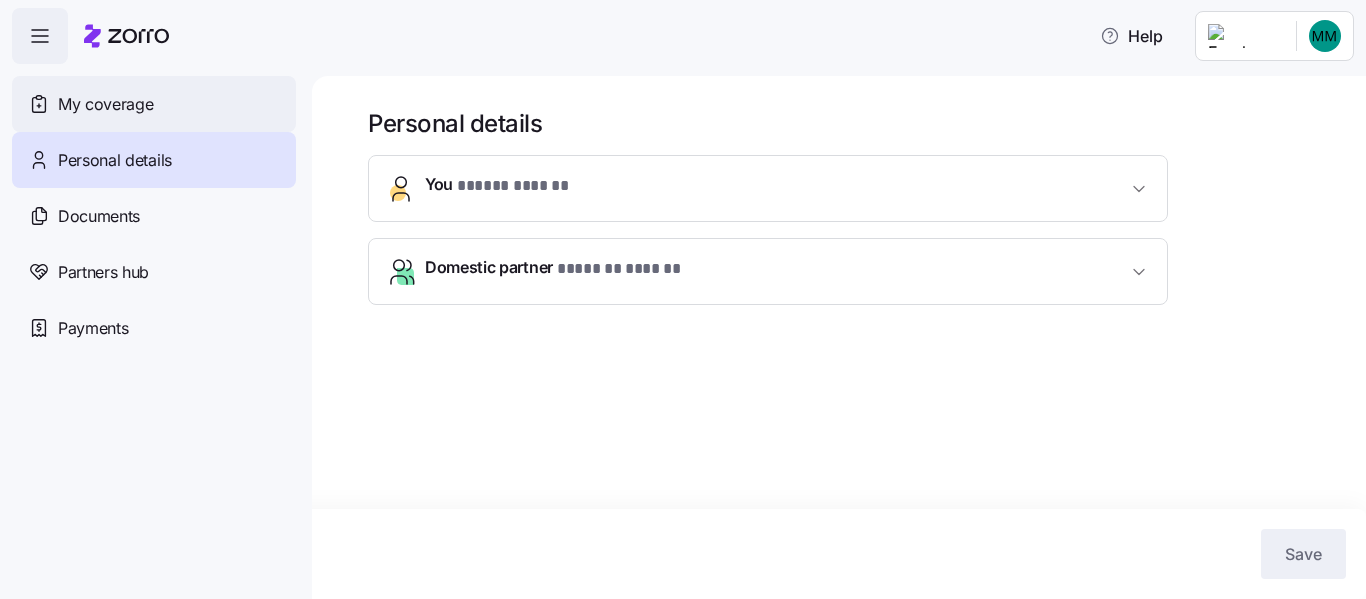 click on "My coverage" at bounding box center (154, 104) 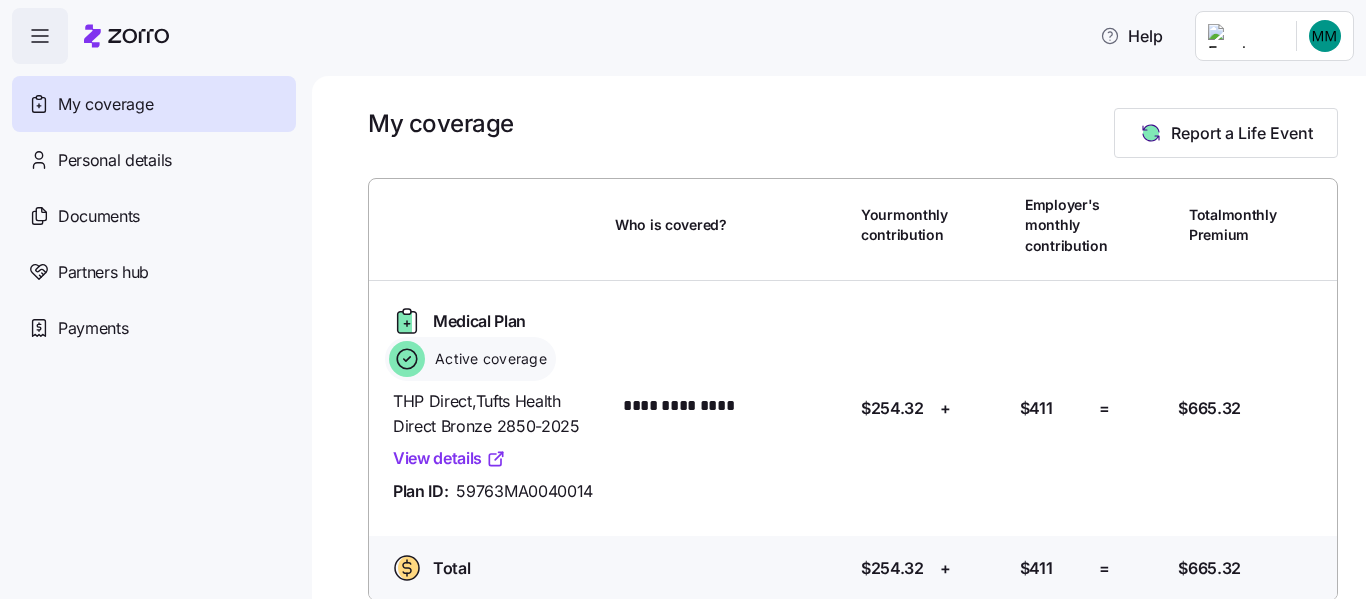 scroll, scrollTop: 200, scrollLeft: 0, axis: vertical 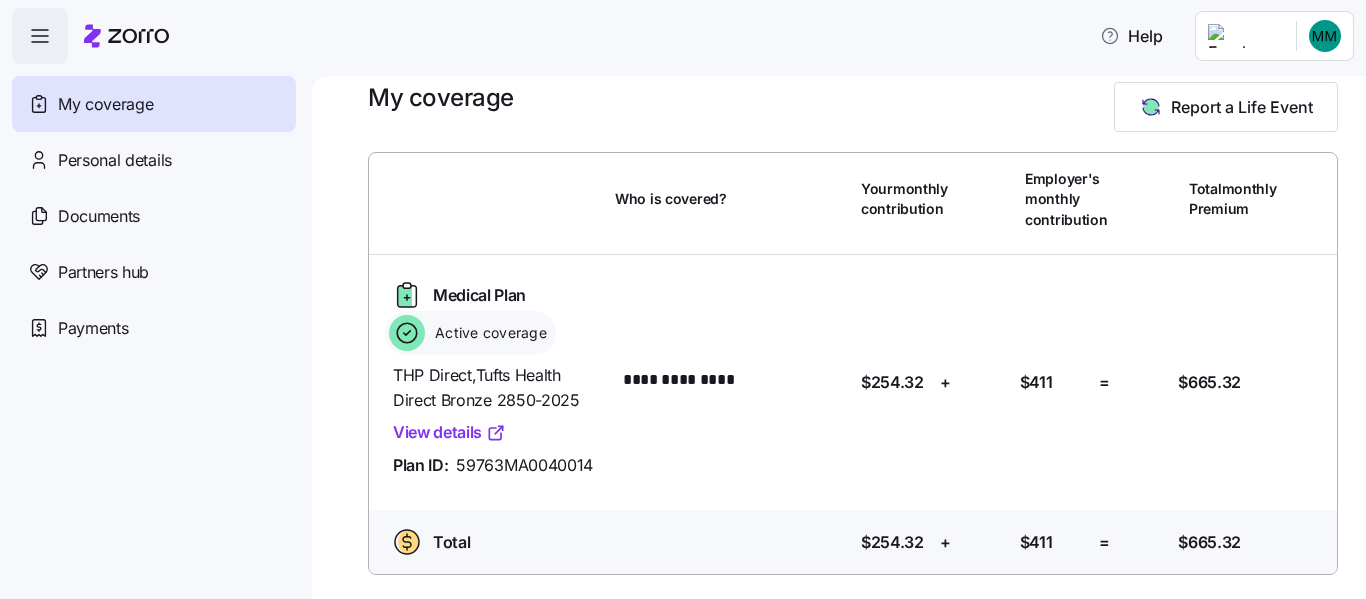 click 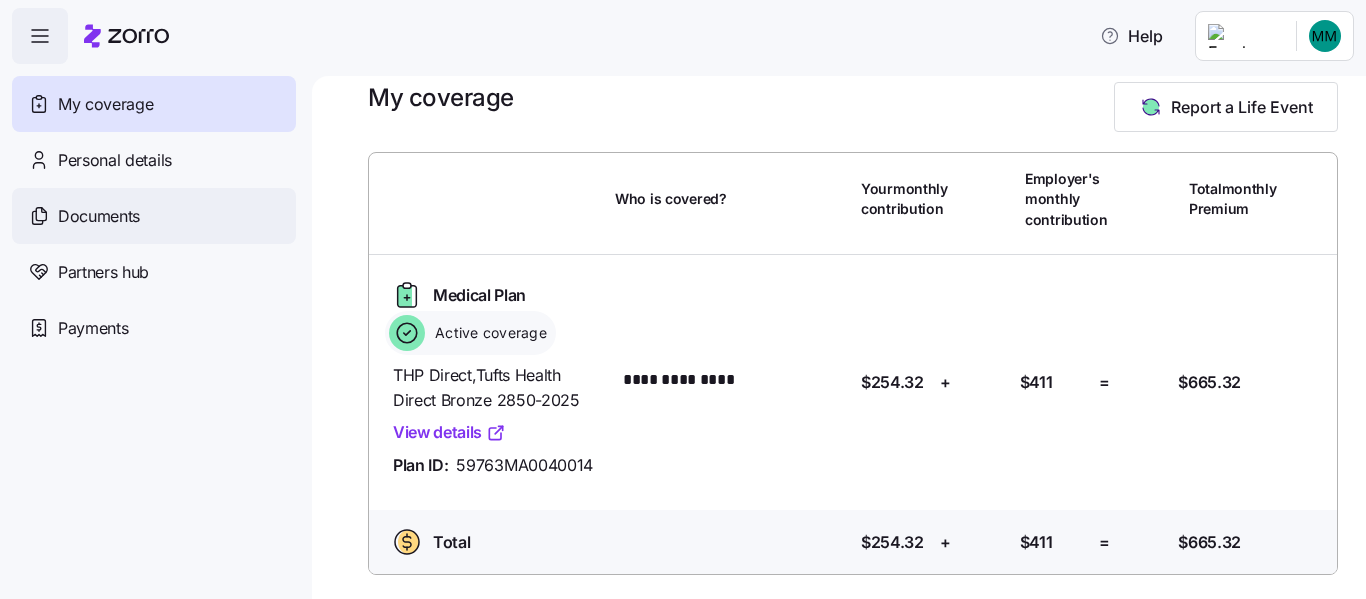 click on "Documents" at bounding box center (99, 216) 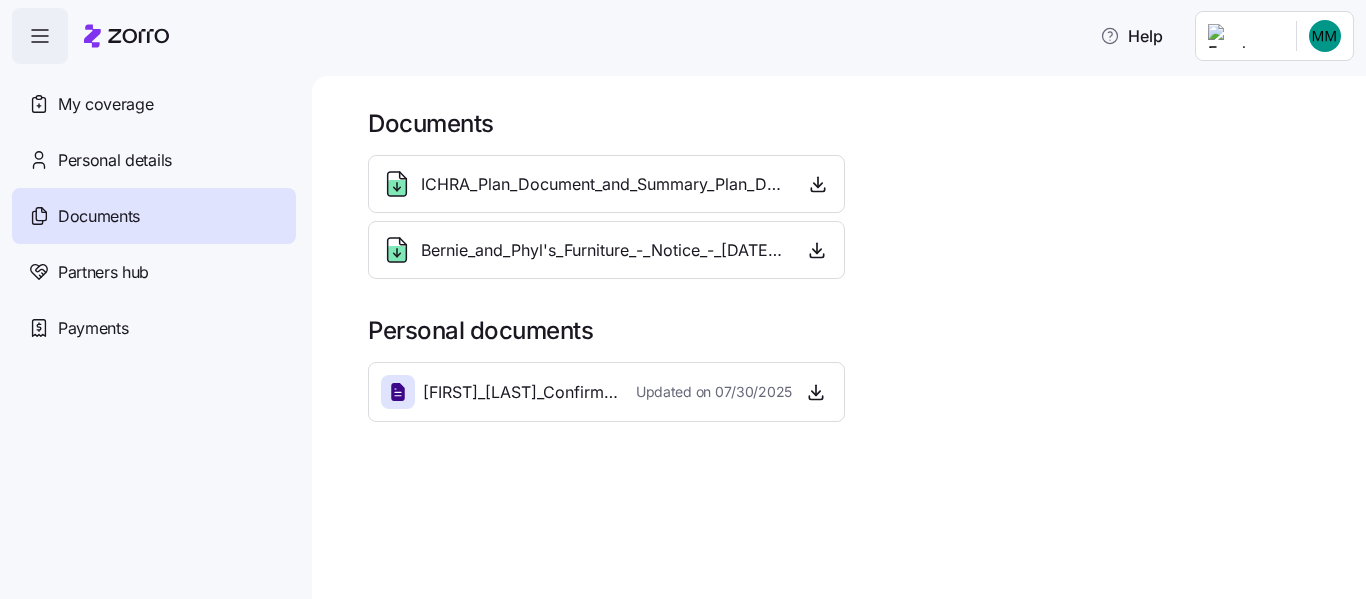 click on "Partners hub" at bounding box center (103, 272) 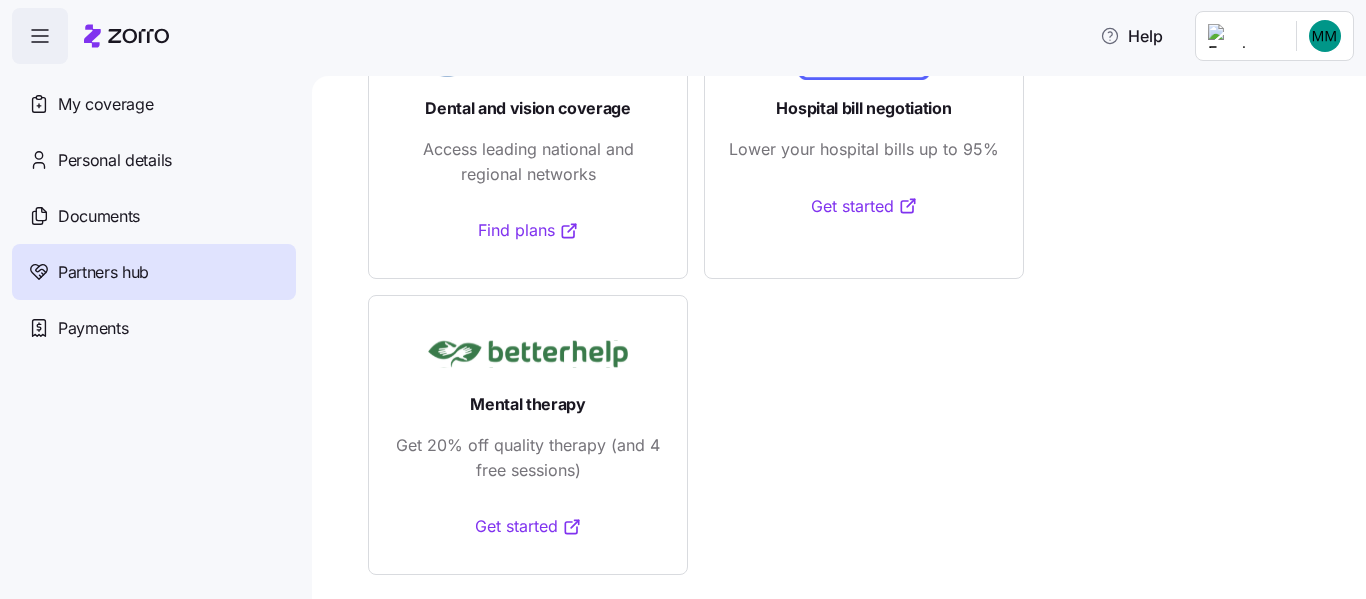 scroll, scrollTop: 386, scrollLeft: 0, axis: vertical 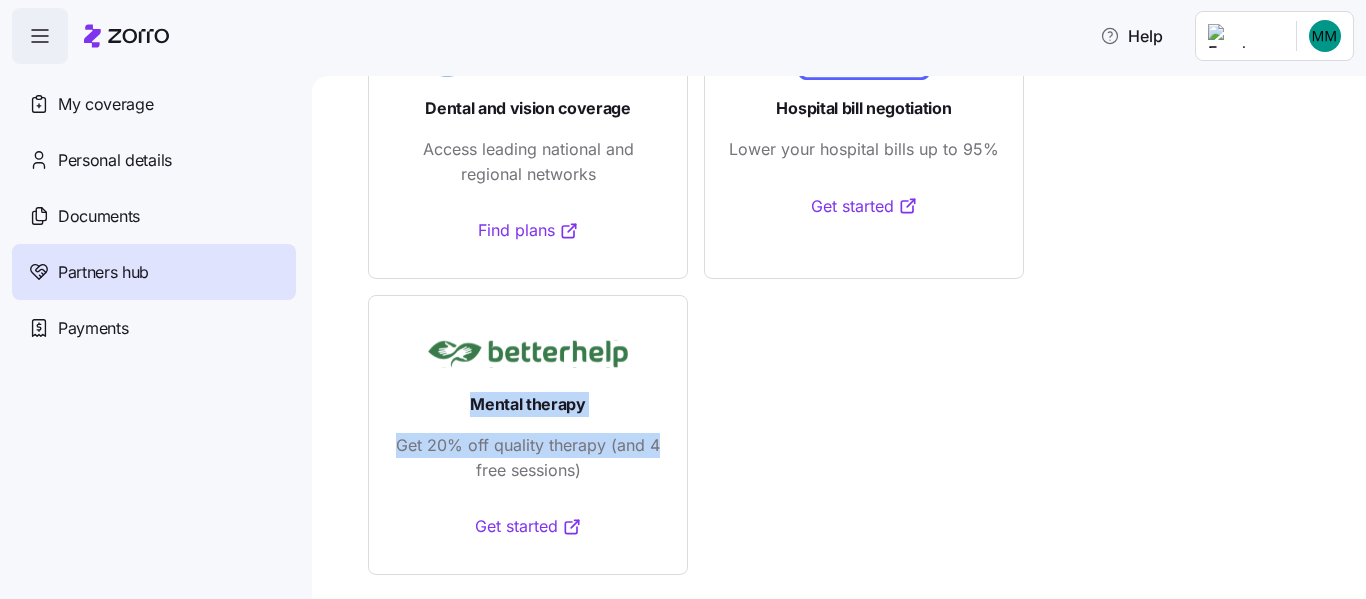 drag, startPoint x: 579, startPoint y: 345, endPoint x: 821, endPoint y: 332, distance: 242.34892 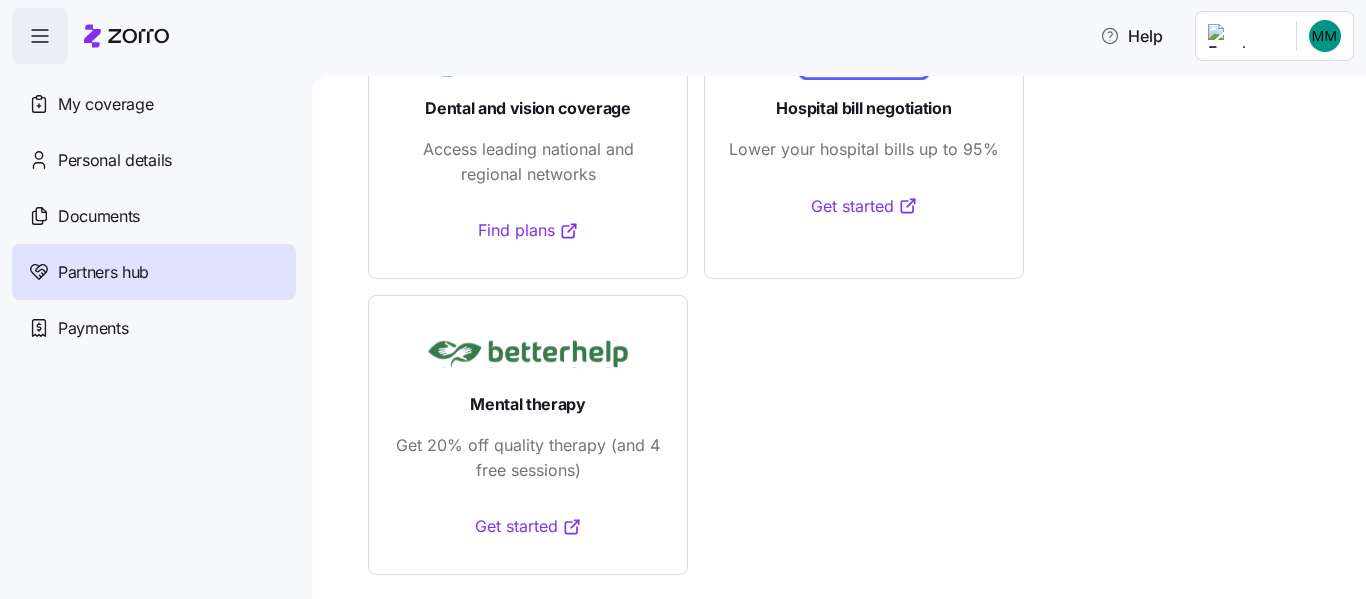 click on "Dental and vision coverage Access leading national and regional networks Find plans Hospital bill negotiation Lower your hospital bills up to 95% Get started Mental therapy Get 20% off quality therapy (and 4 free sessions) Get started" at bounding box center (853, 287) 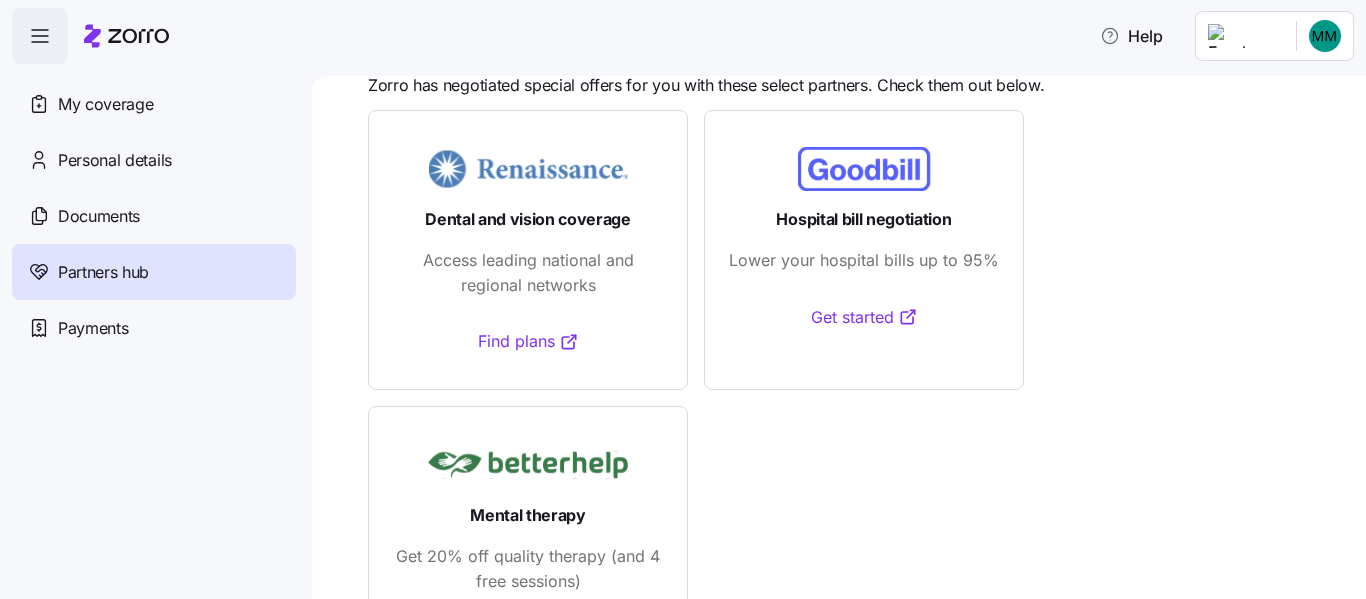 scroll, scrollTop: 0, scrollLeft: 0, axis: both 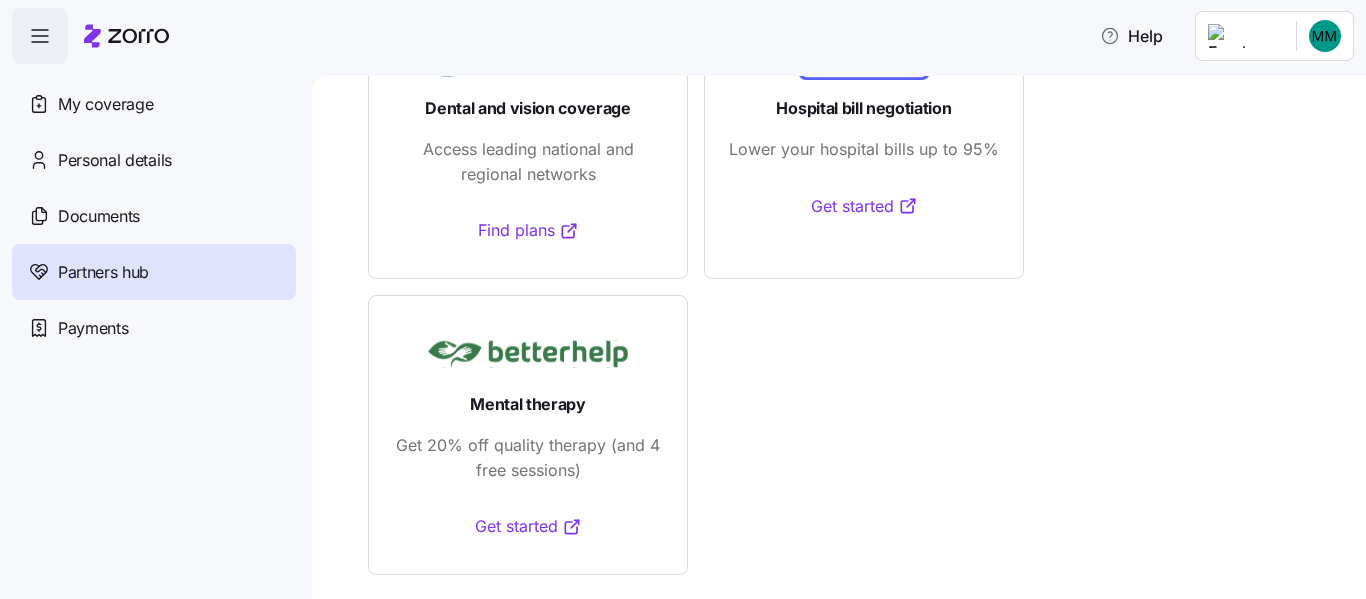 drag, startPoint x: 867, startPoint y: 218, endPoint x: 1238, endPoint y: 308, distance: 381.7604 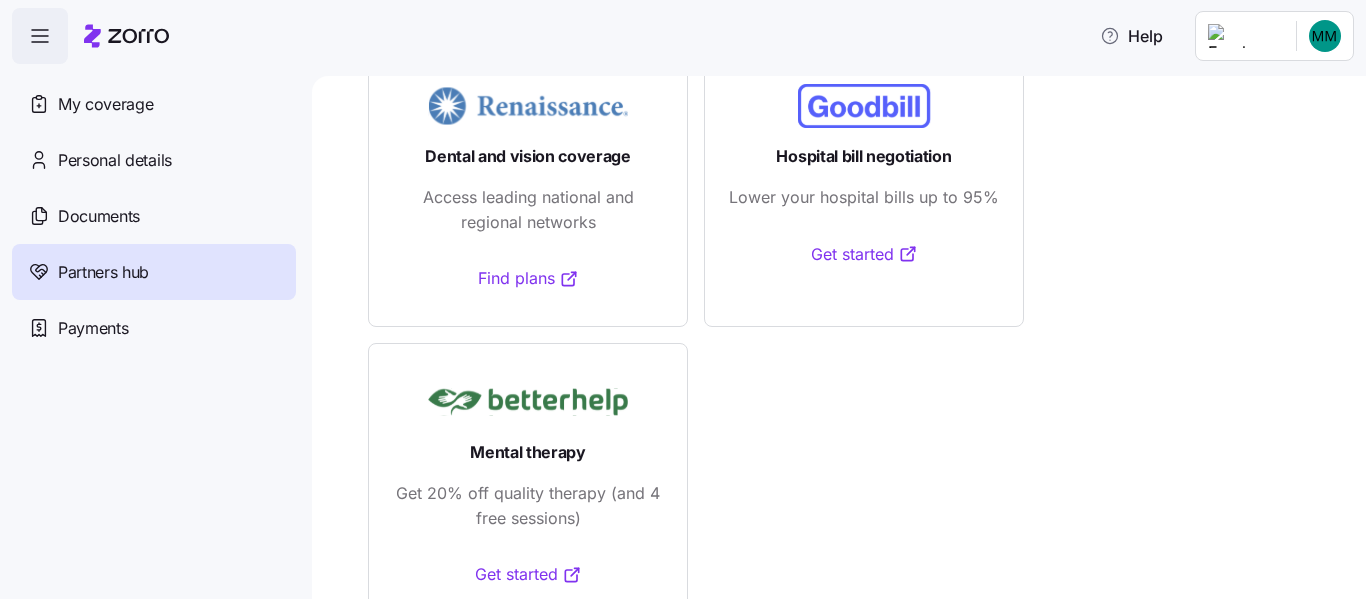 scroll, scrollTop: 386, scrollLeft: 0, axis: vertical 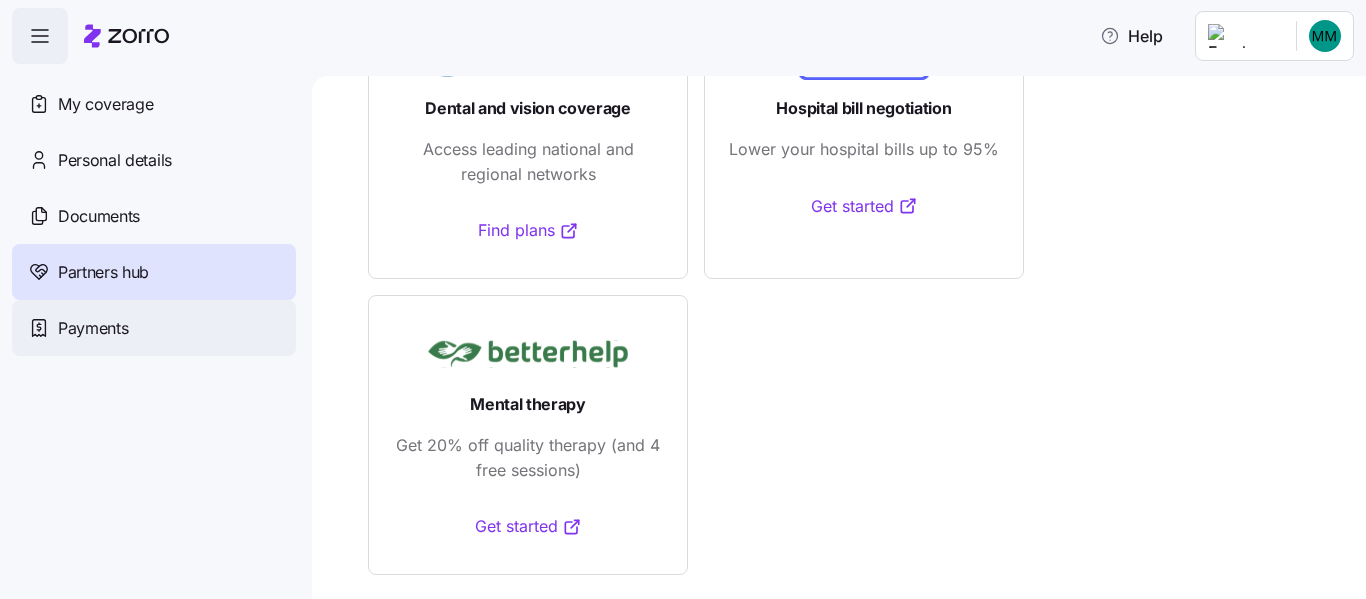 click on "Payments" at bounding box center [93, 328] 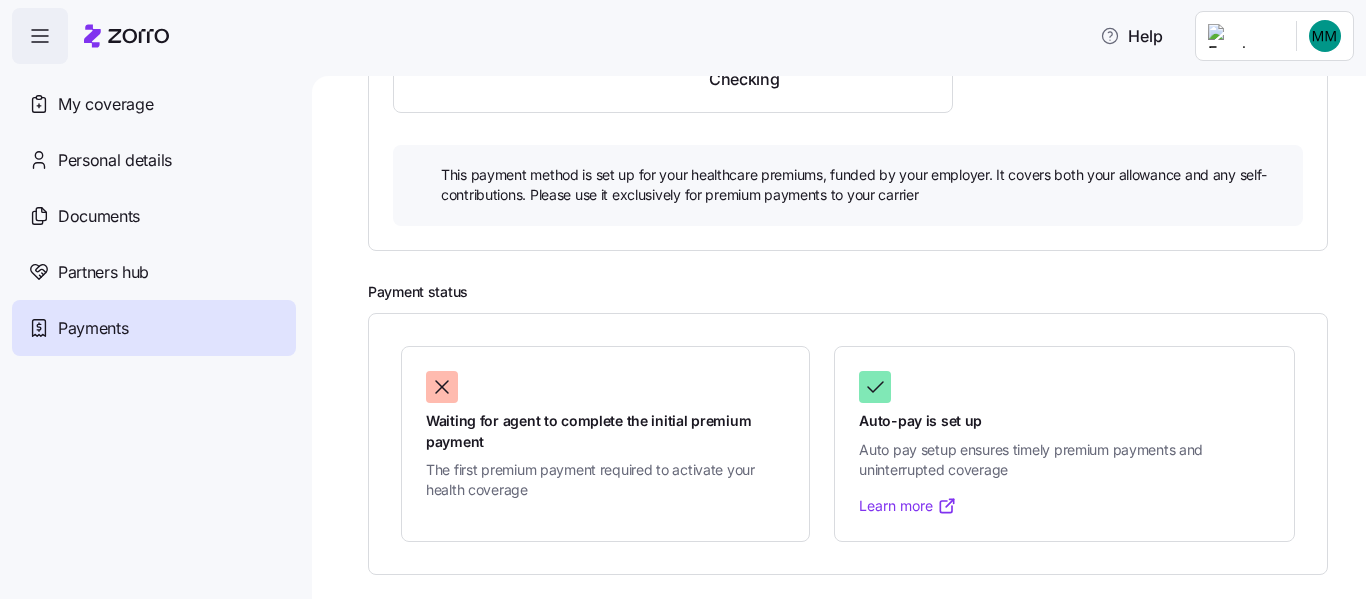 scroll, scrollTop: 749, scrollLeft: 0, axis: vertical 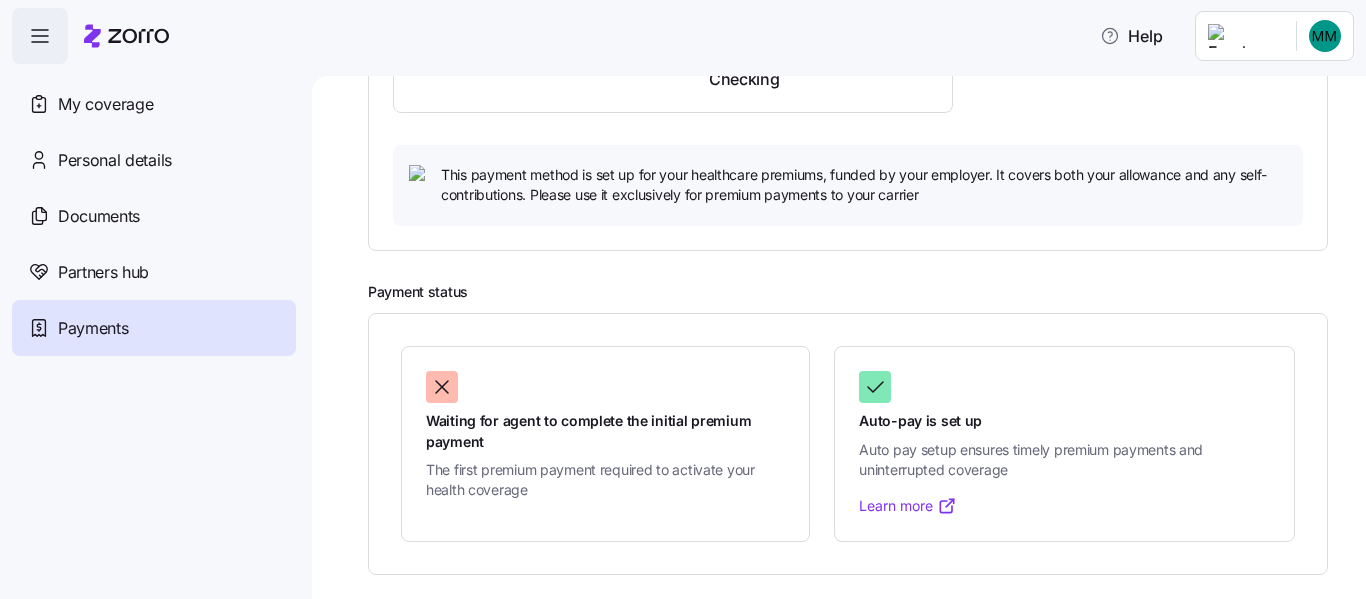 click on "Payments" at bounding box center [154, 328] 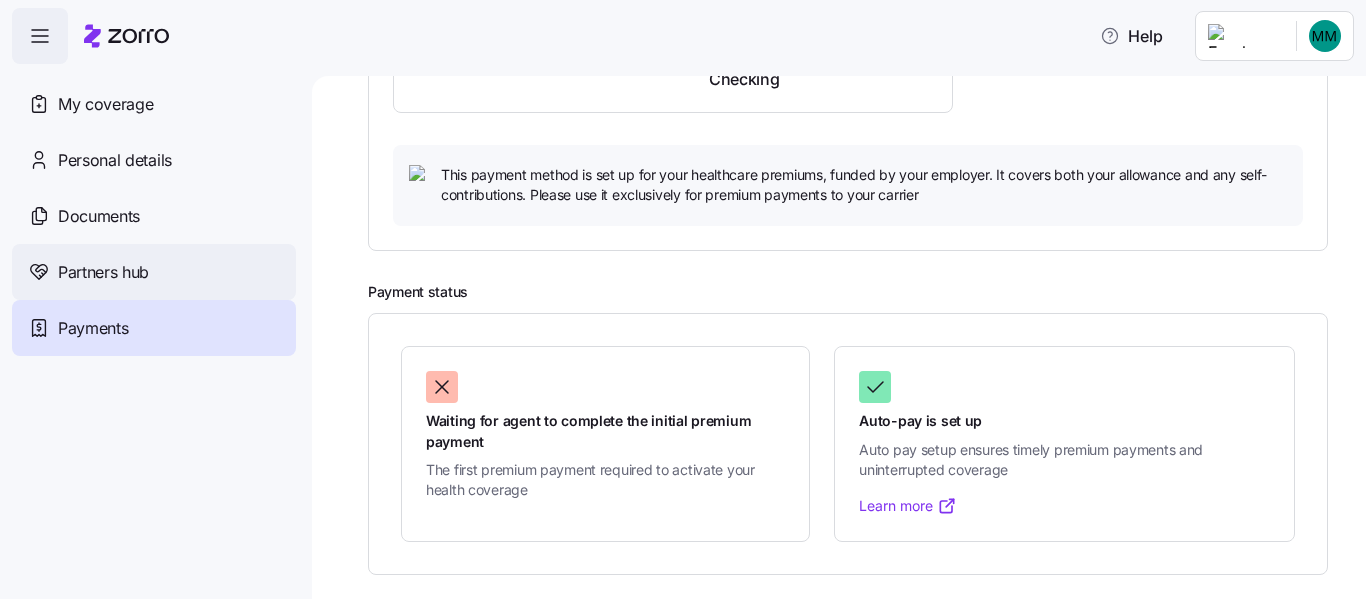 click on "Partners hub" at bounding box center [103, 272] 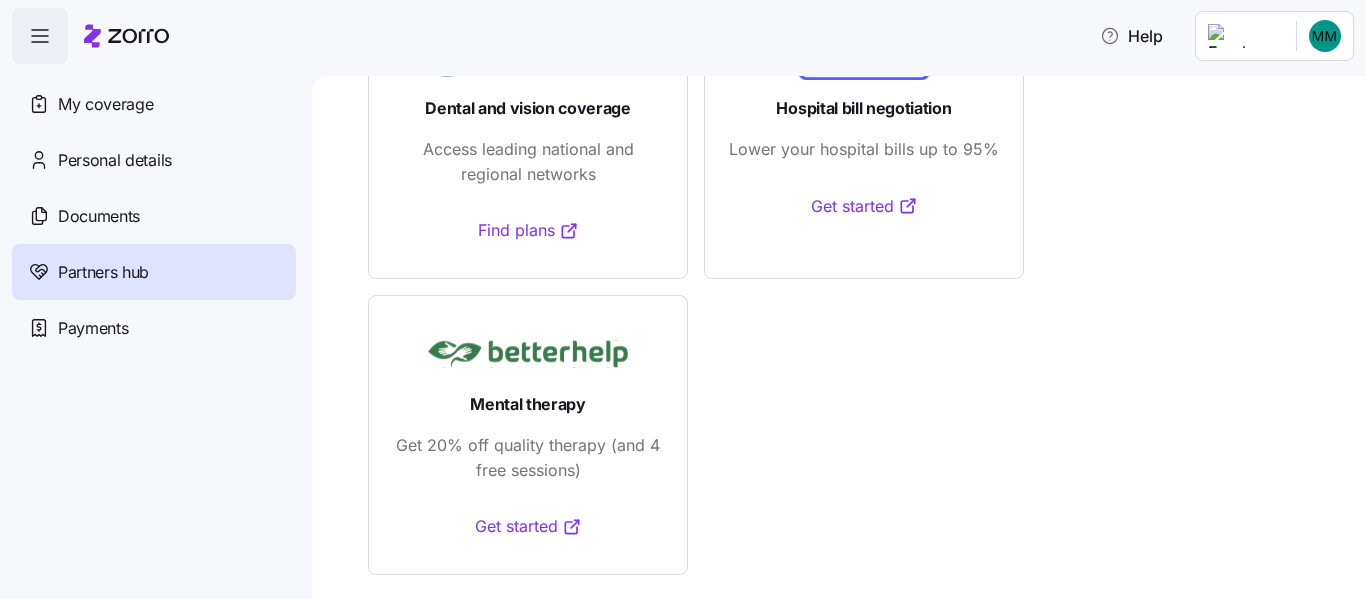 scroll, scrollTop: 386, scrollLeft: 0, axis: vertical 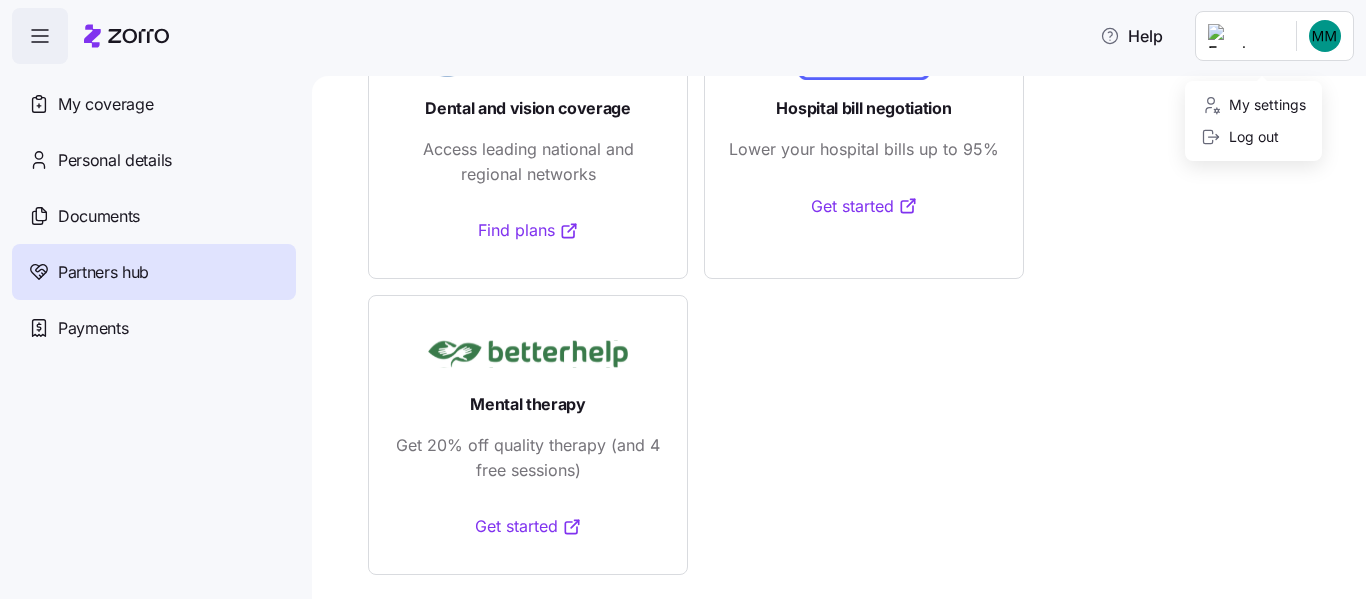 click on "Help My coverage Personal details Documents Partners hub Payments Partners hub Zorro has negotiated special offers for you with these select partners. Check them out below. Dental and vision coverage Access leading national and regional networks Find plans Hospital bill negotiation Lower your hospital bills up to 95% Get started Mental therapy Get 20% off quality therapy (and 4 free sessions) Get started Partners hub | Zorro My settings Log out" at bounding box center [683, 293] 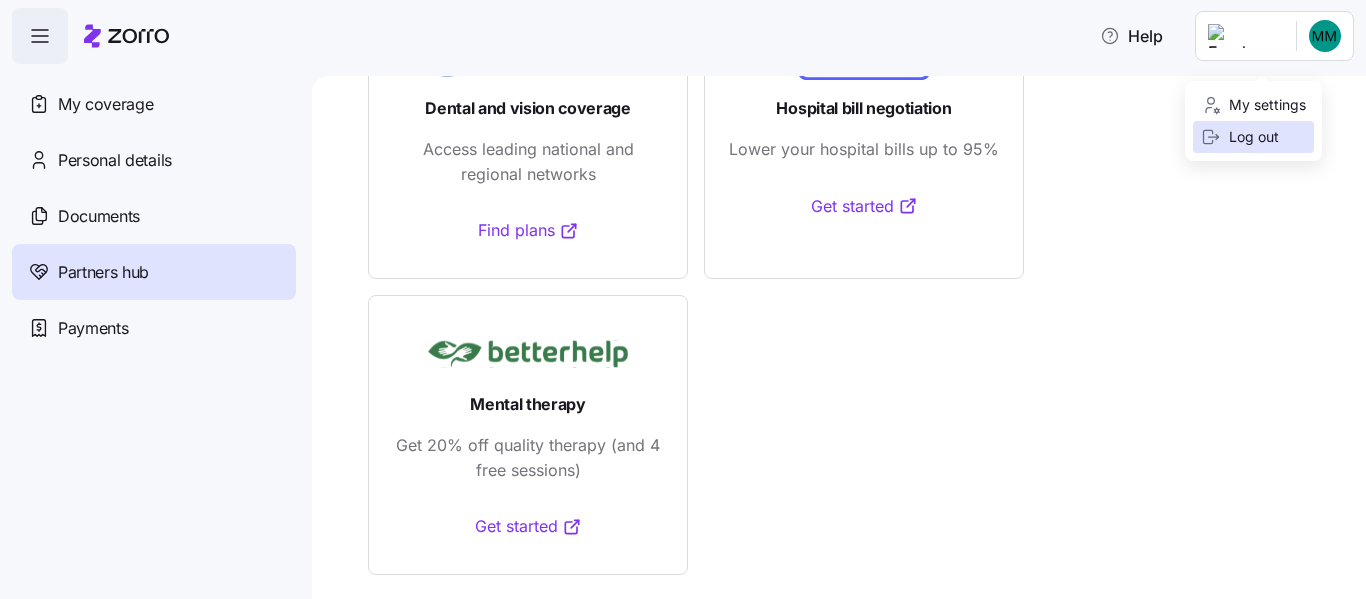 click on "Log out" at bounding box center [1240, 137] 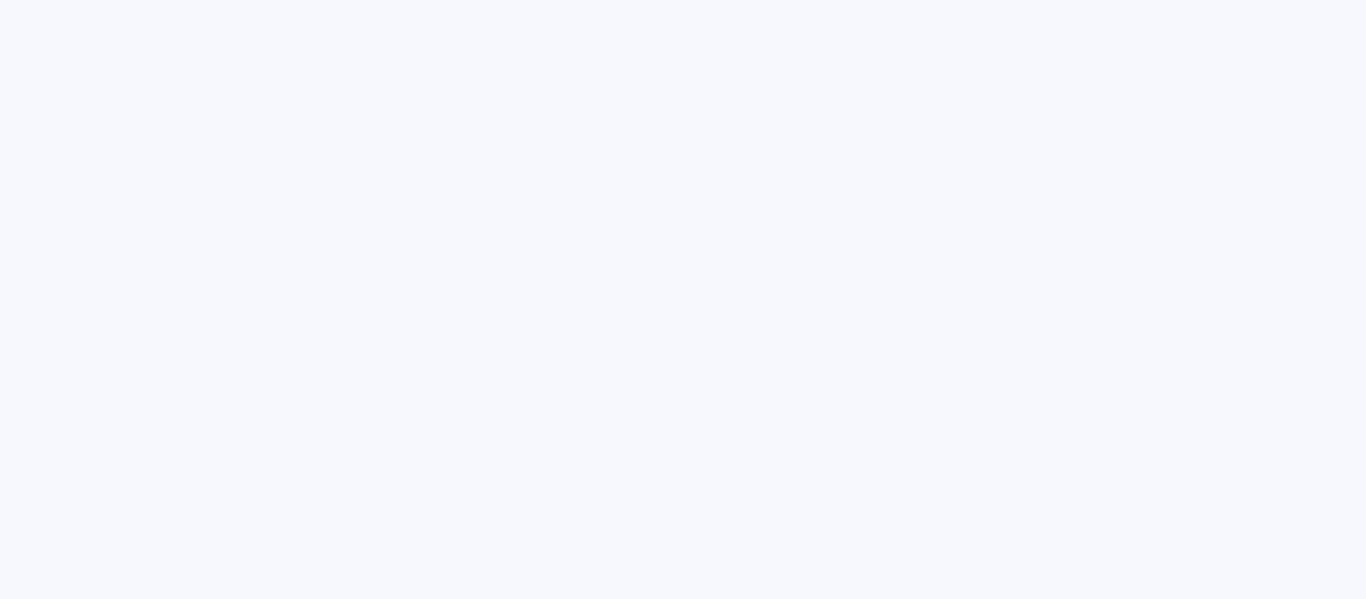 scroll, scrollTop: 0, scrollLeft: 0, axis: both 